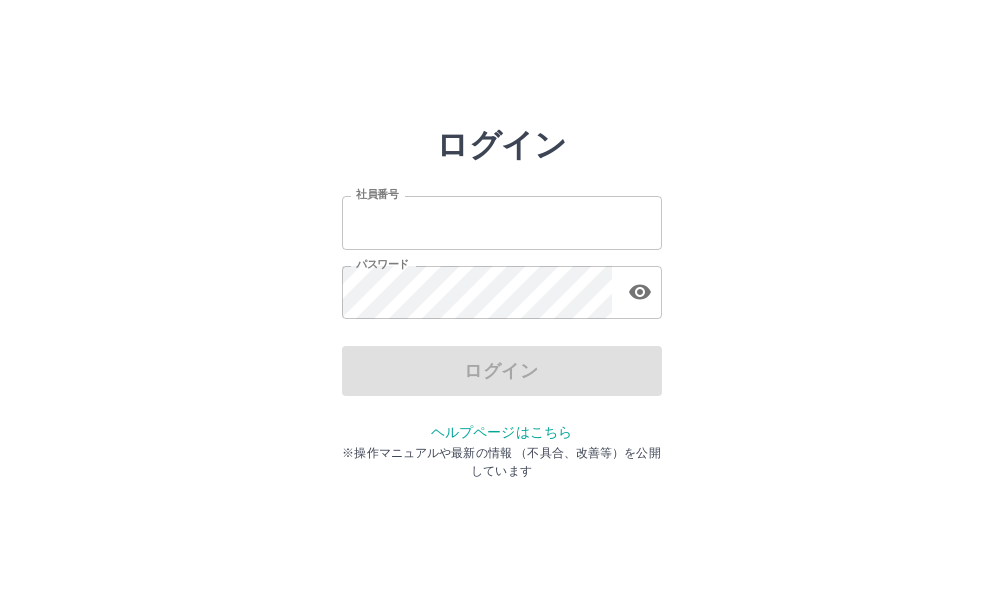 scroll, scrollTop: 0, scrollLeft: 0, axis: both 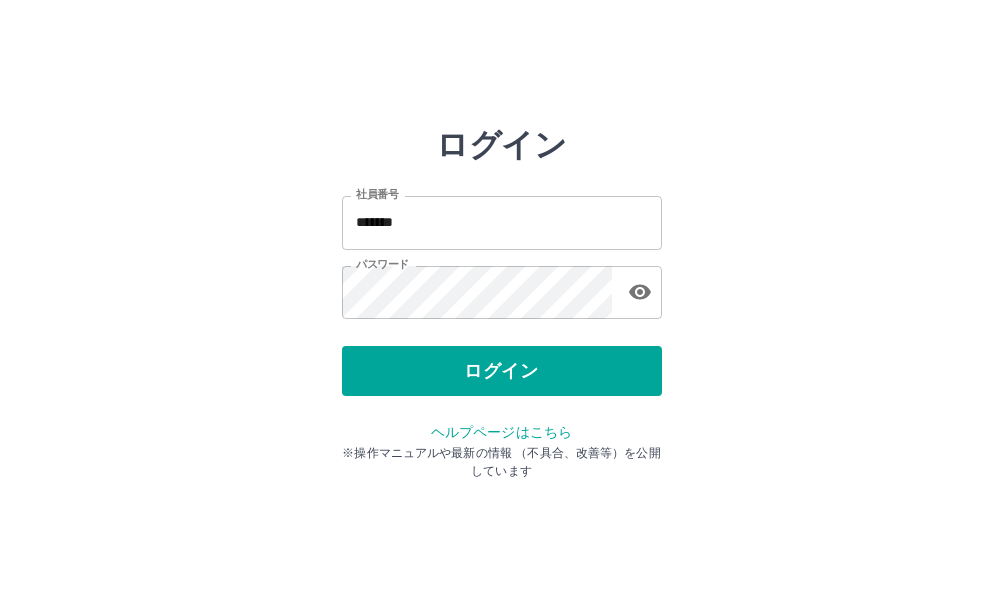 click on "ログイン" at bounding box center (502, 371) 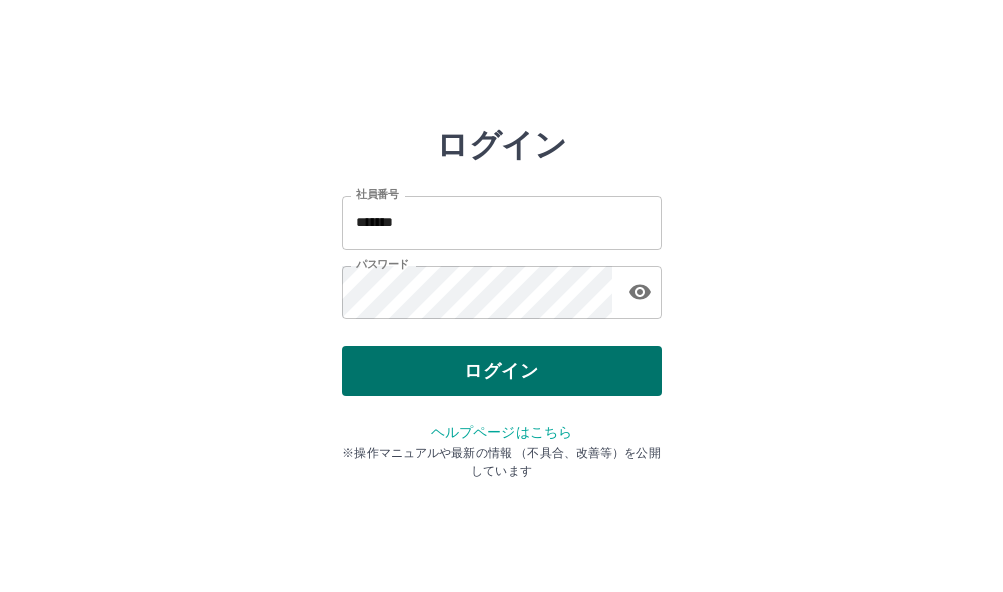 click on "ログイン" at bounding box center (502, 371) 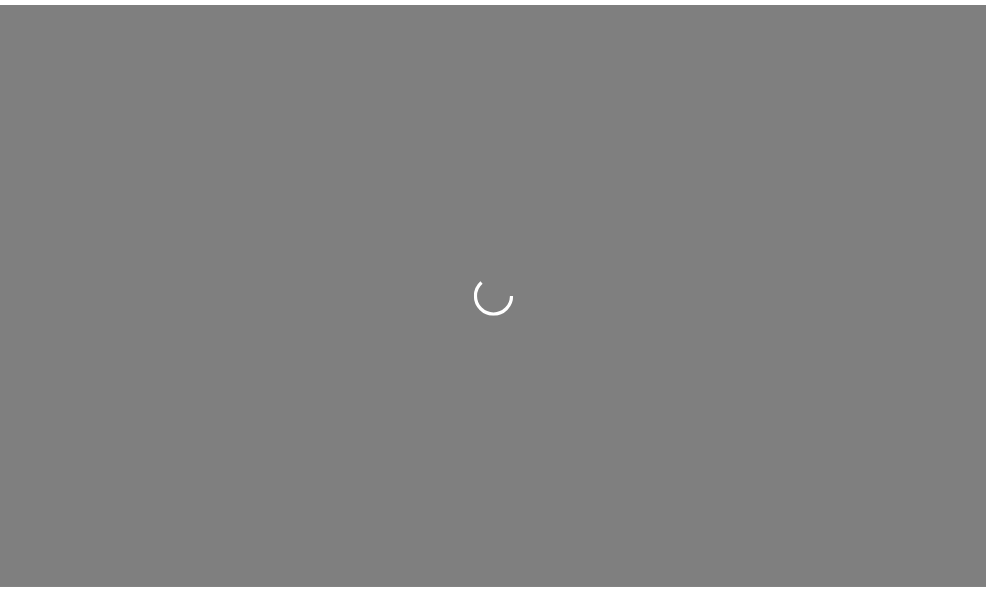 scroll, scrollTop: 0, scrollLeft: 0, axis: both 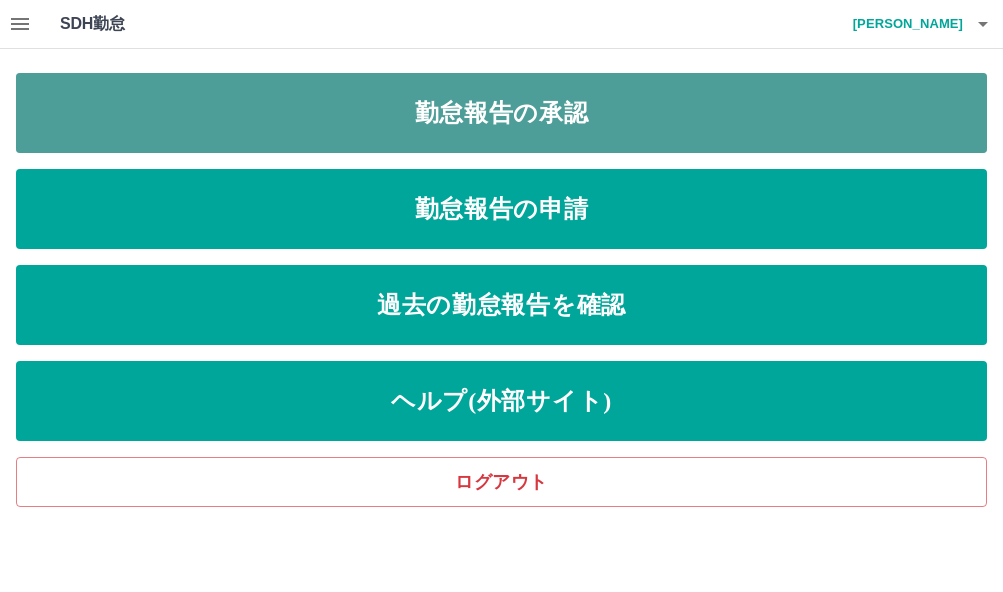 click on "勤怠報告の承認" at bounding box center (501, 113) 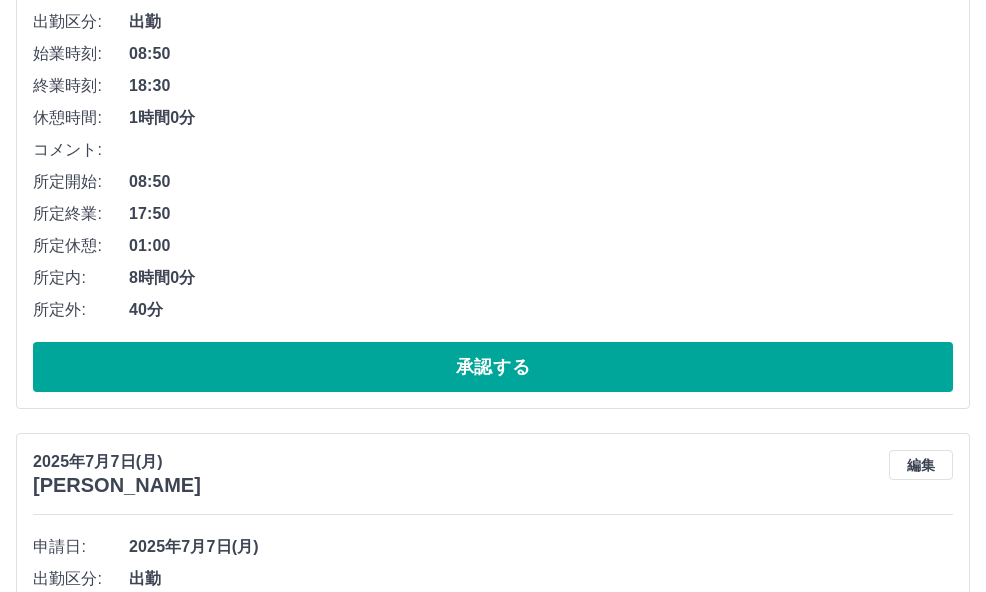 scroll, scrollTop: 9564, scrollLeft: 0, axis: vertical 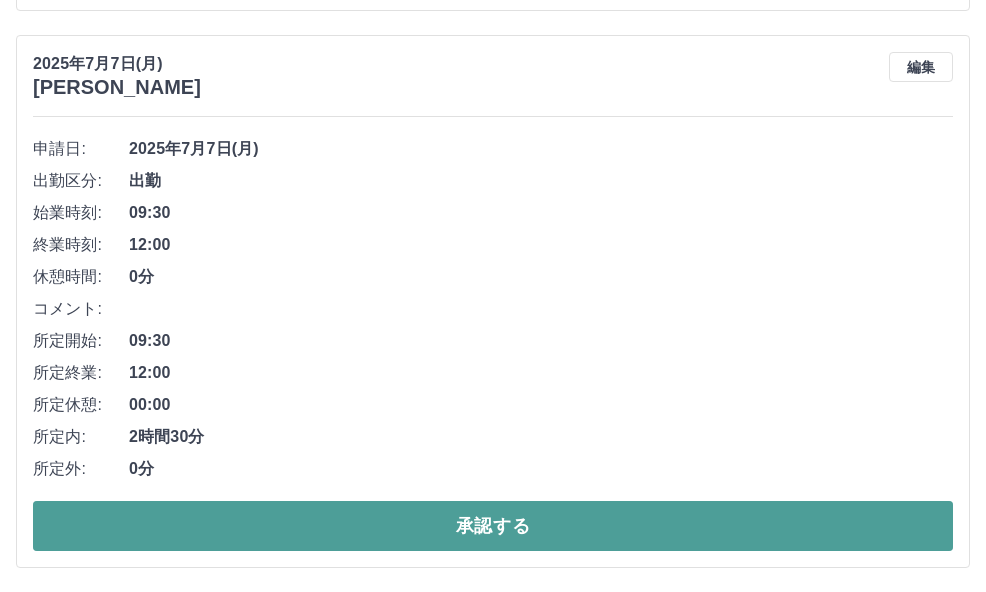 click on "承認する" at bounding box center (493, 526) 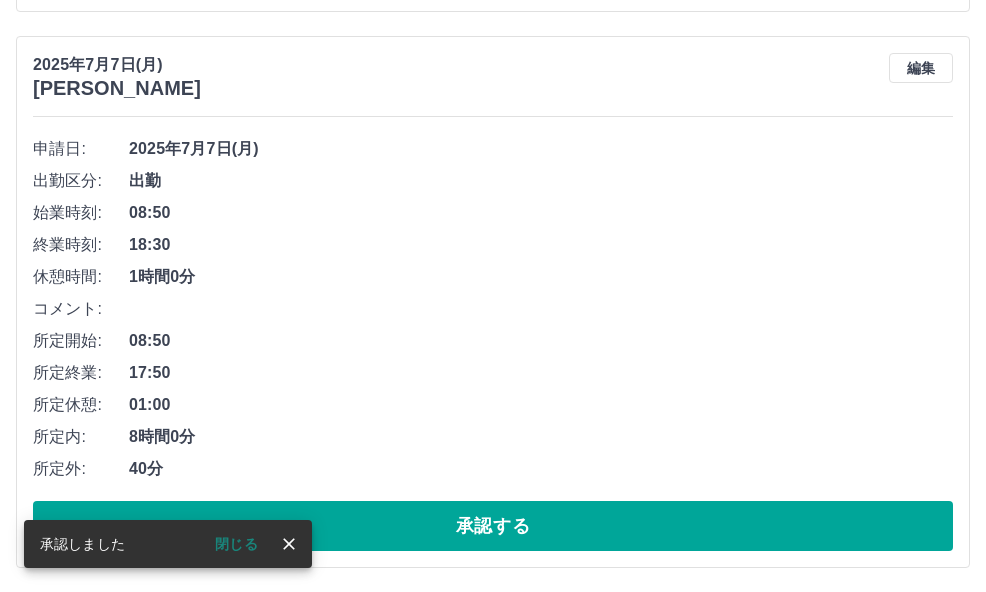scroll, scrollTop: 9007, scrollLeft: 0, axis: vertical 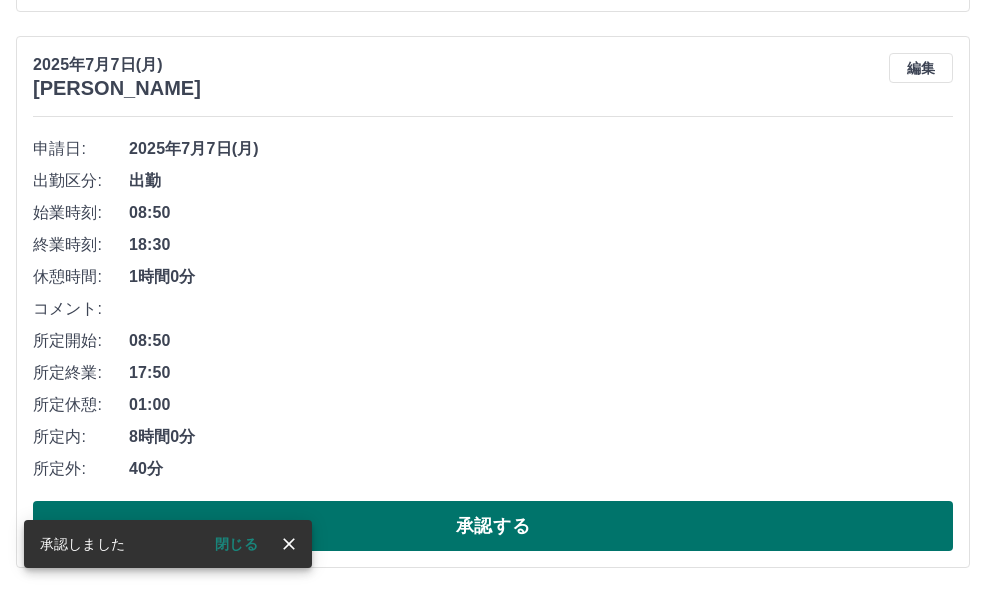 click on "承認する" at bounding box center (493, 526) 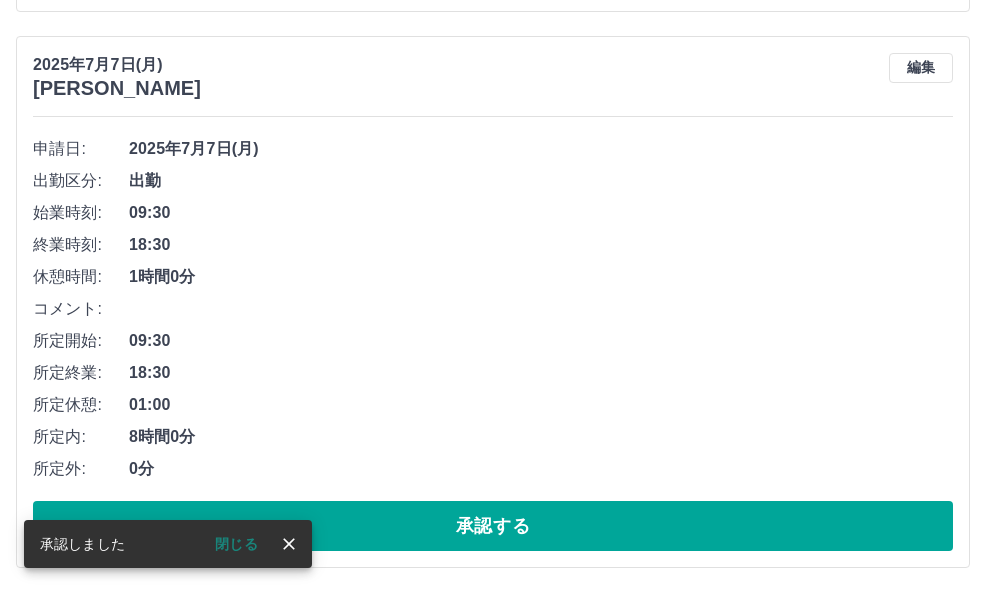 scroll, scrollTop: 8451, scrollLeft: 0, axis: vertical 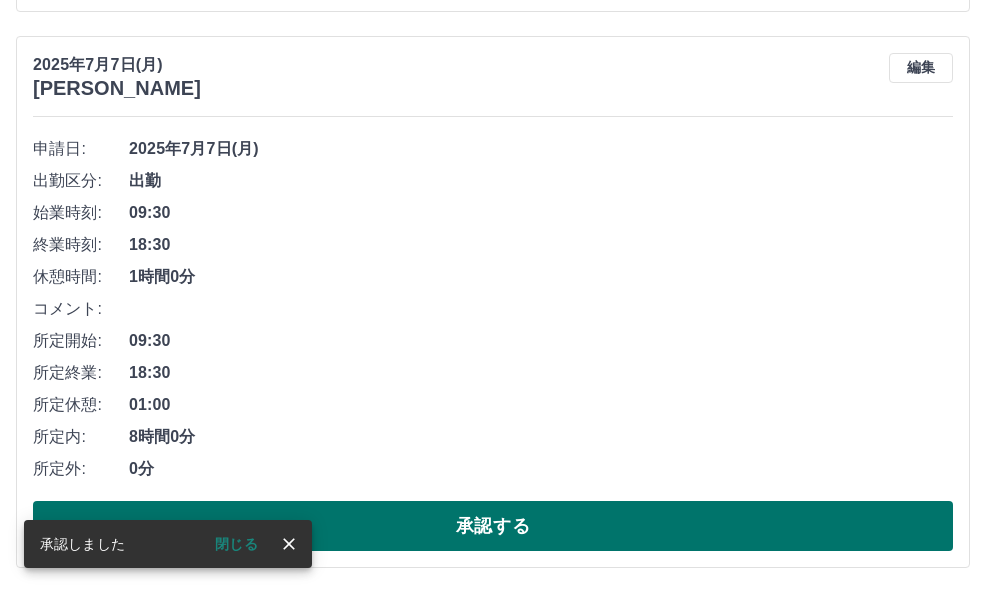 click on "承認する" at bounding box center [493, 526] 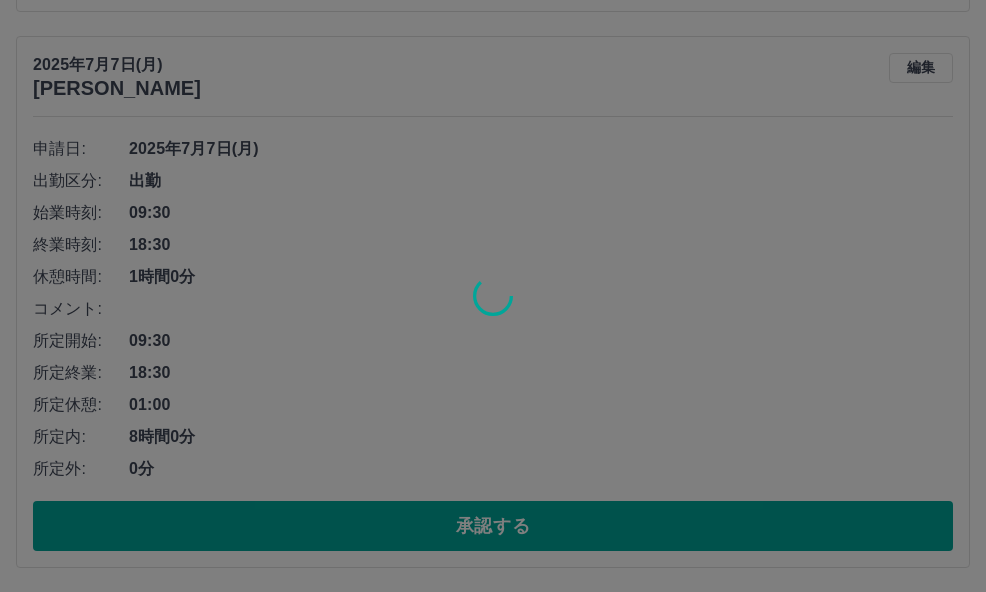 scroll, scrollTop: 7895, scrollLeft: 0, axis: vertical 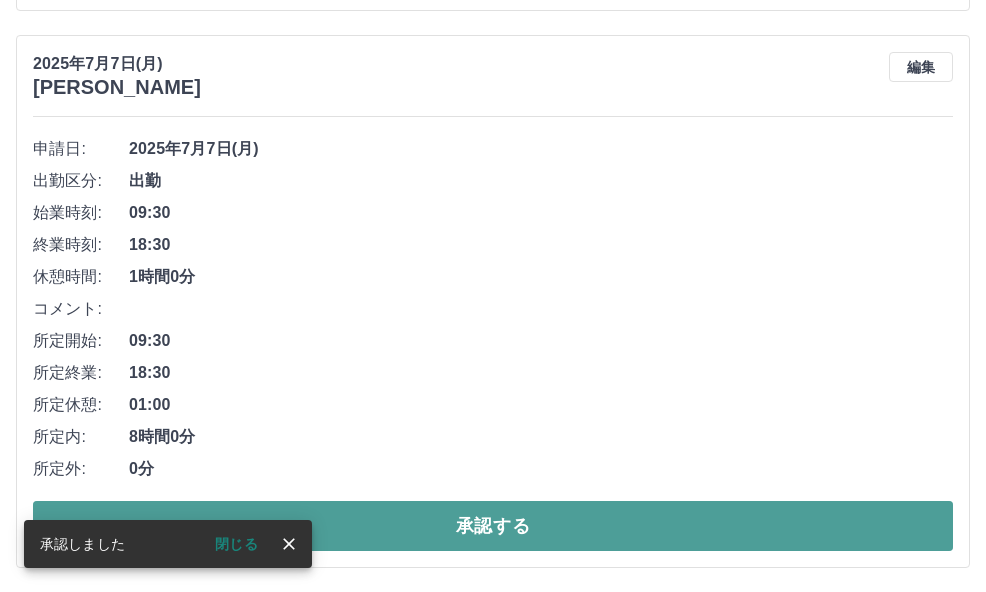 click on "承認する" at bounding box center [493, 526] 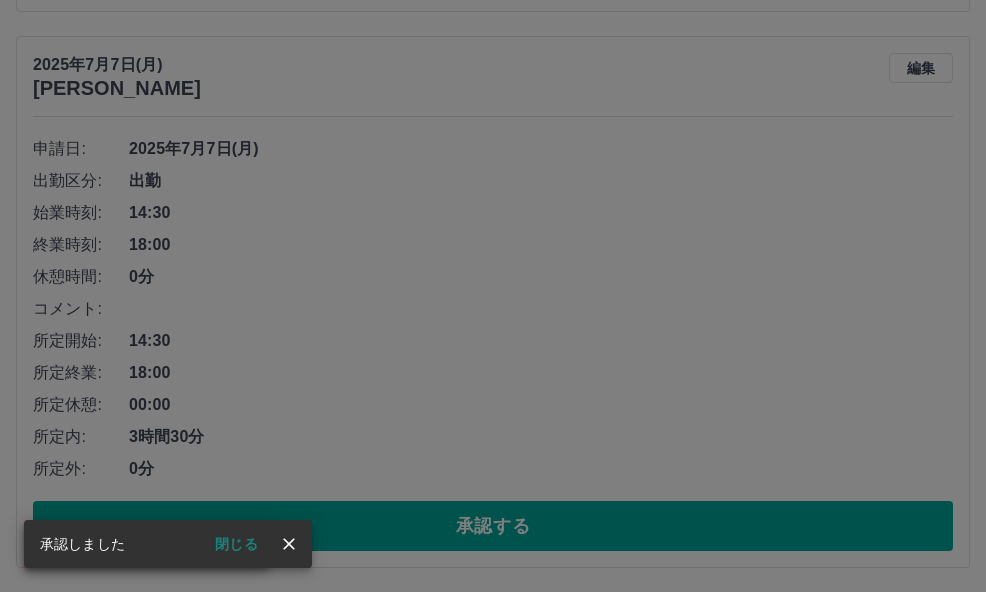 scroll, scrollTop: 7338, scrollLeft: 0, axis: vertical 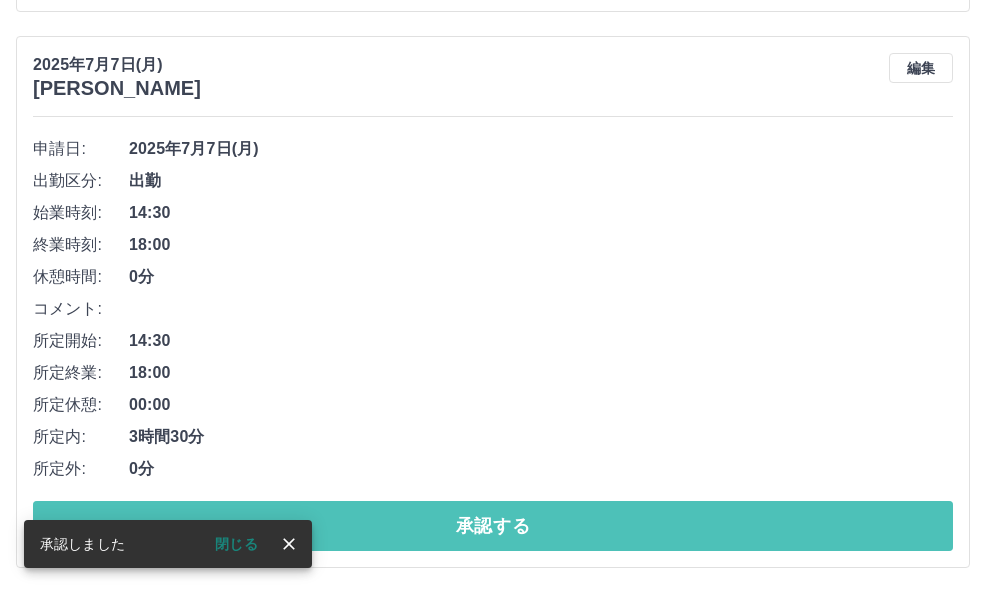 click on "承認する" at bounding box center (493, 526) 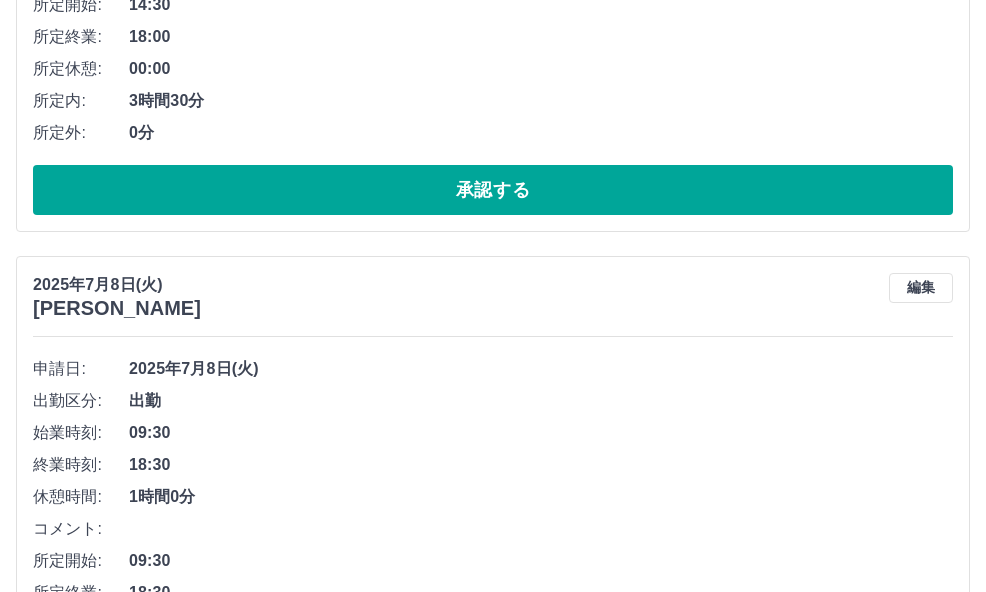 scroll, scrollTop: 6782, scrollLeft: 0, axis: vertical 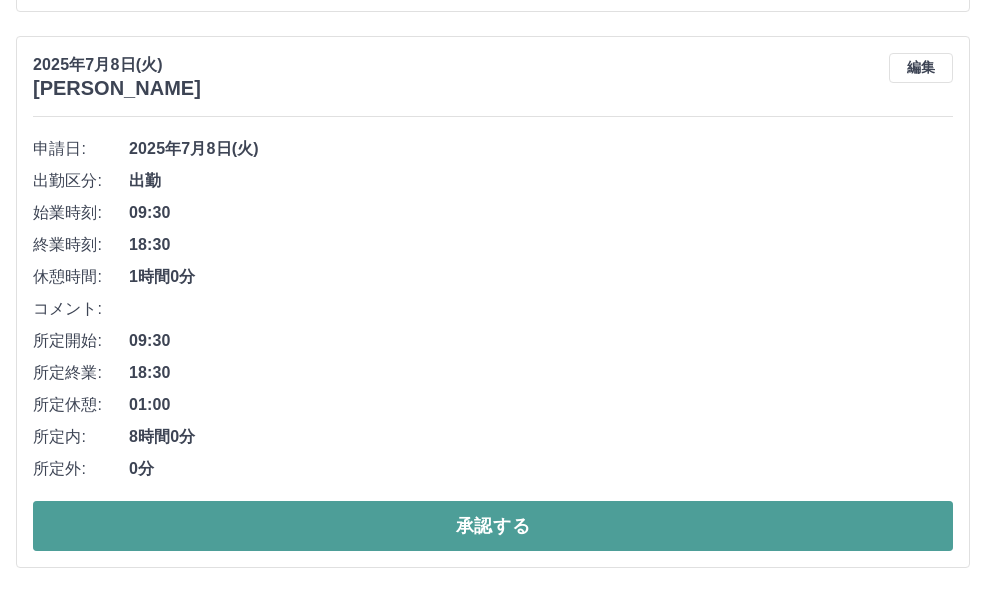 click on "承認する" at bounding box center (493, 526) 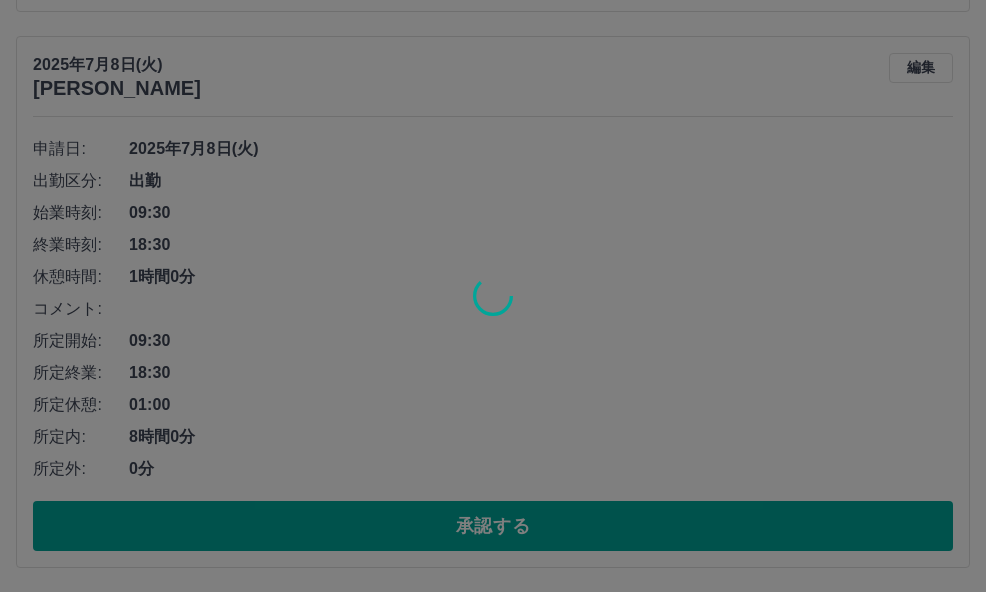 scroll, scrollTop: 6226, scrollLeft: 0, axis: vertical 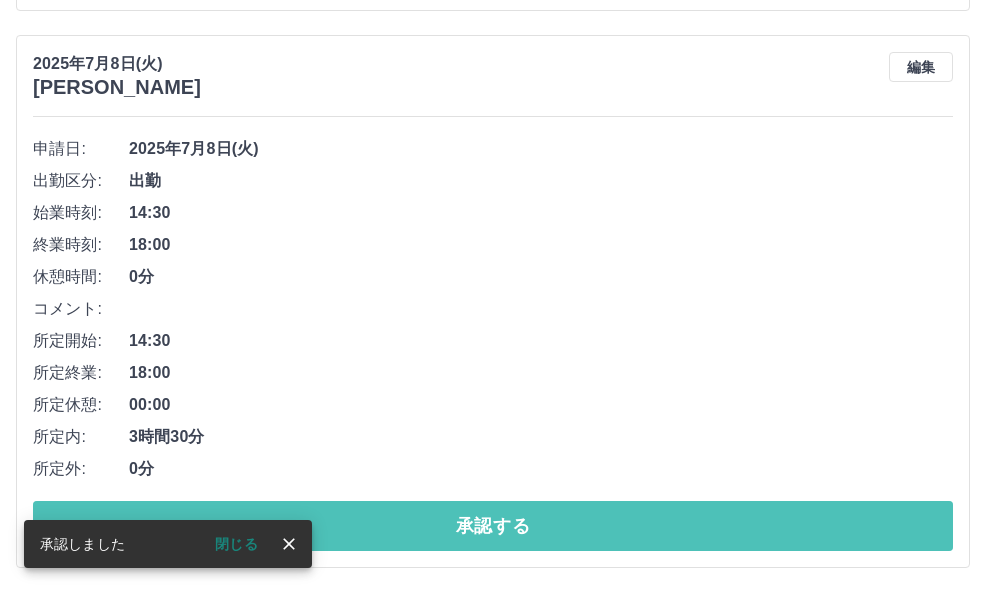 click on "承認する" at bounding box center (493, 526) 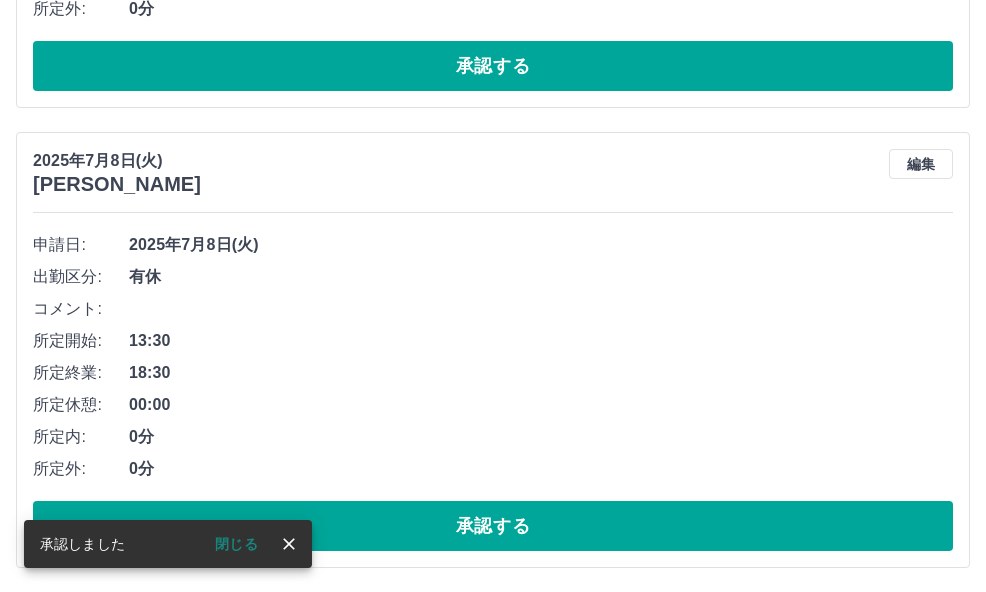 scroll, scrollTop: 5669, scrollLeft: 0, axis: vertical 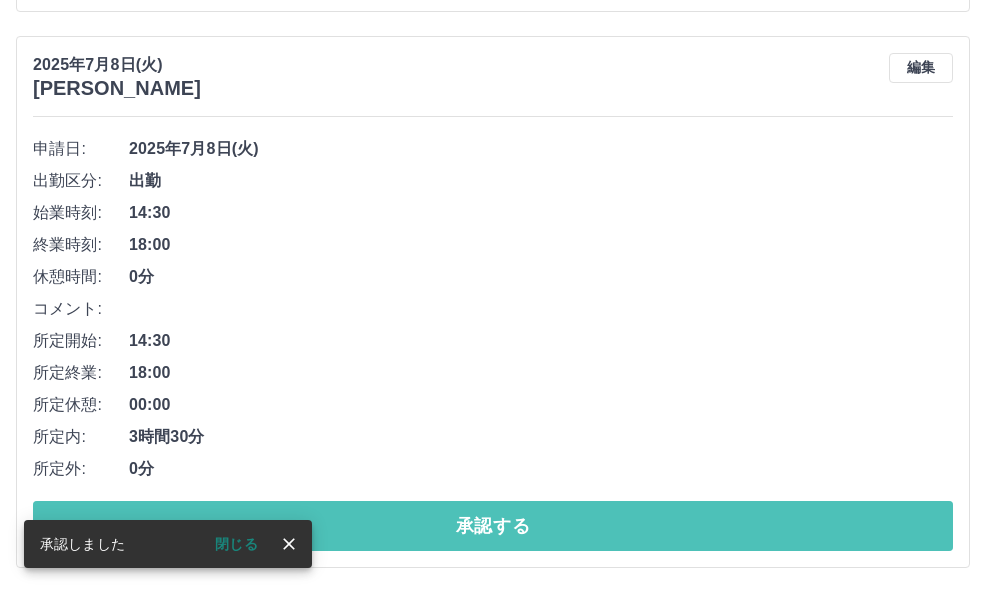 click on "承認する" at bounding box center [493, 526] 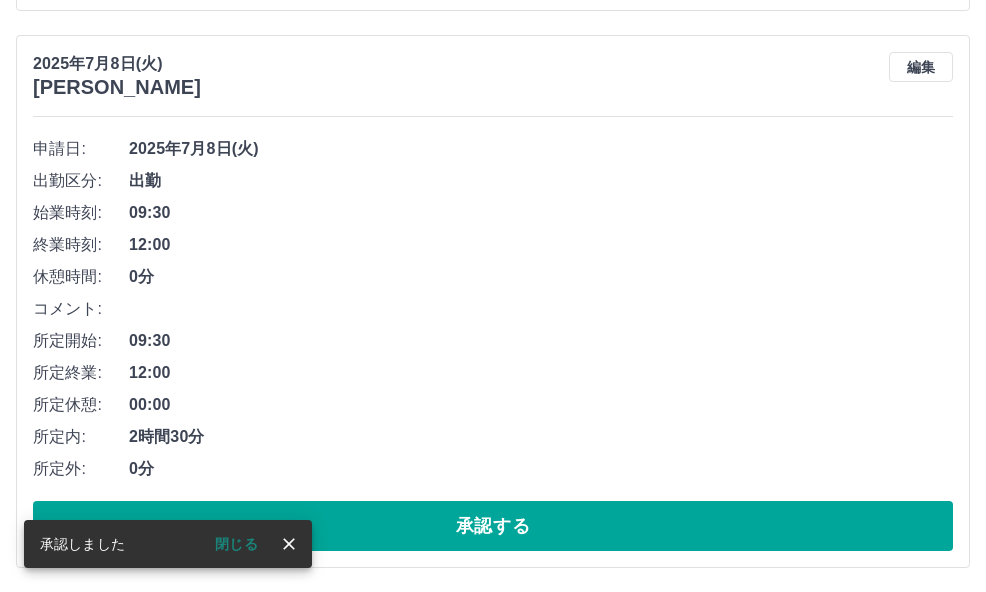 scroll, scrollTop: 4653, scrollLeft: 0, axis: vertical 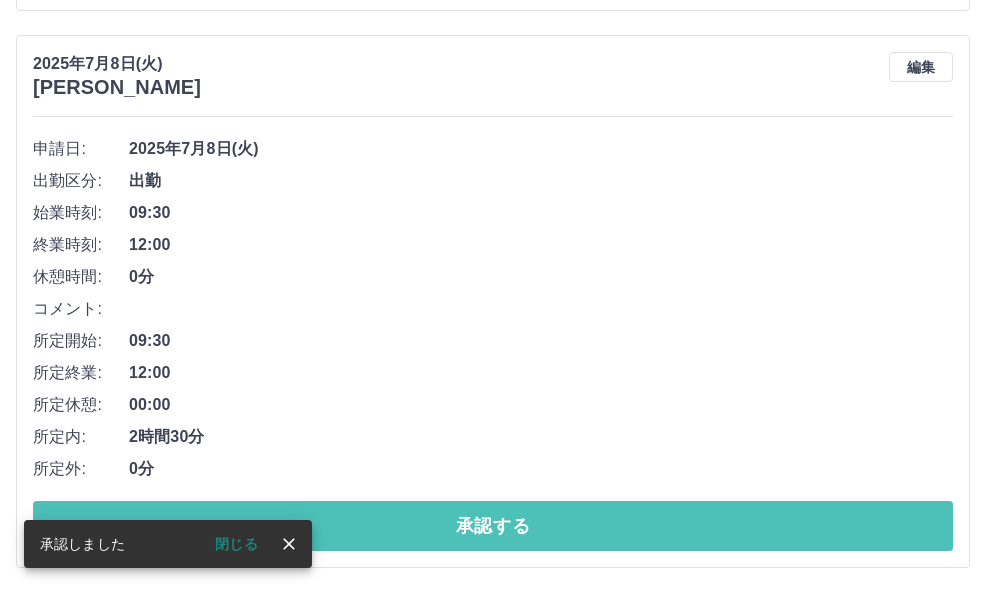 click on "承認する" at bounding box center (493, 526) 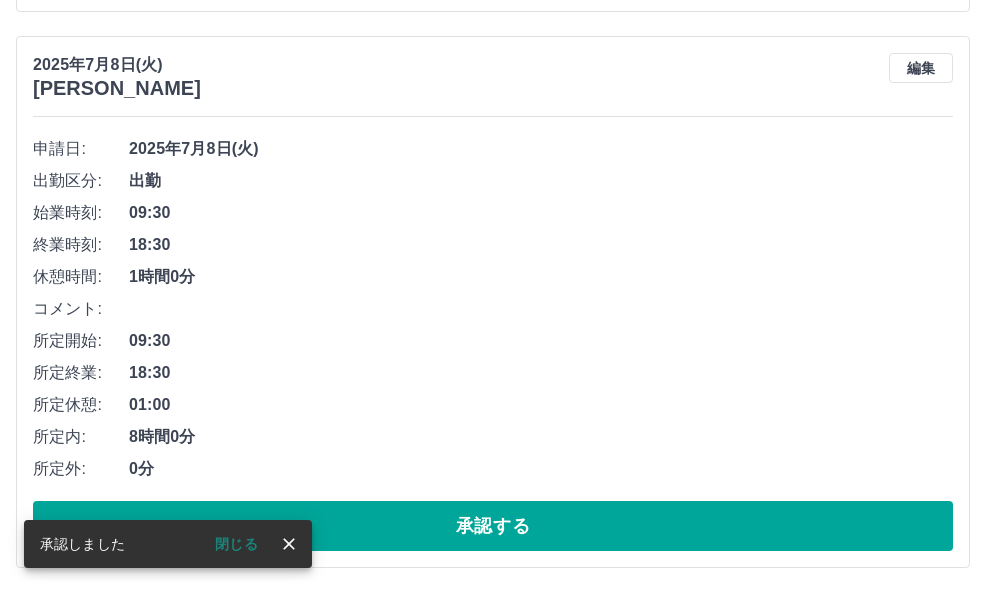 scroll, scrollTop: 4096, scrollLeft: 0, axis: vertical 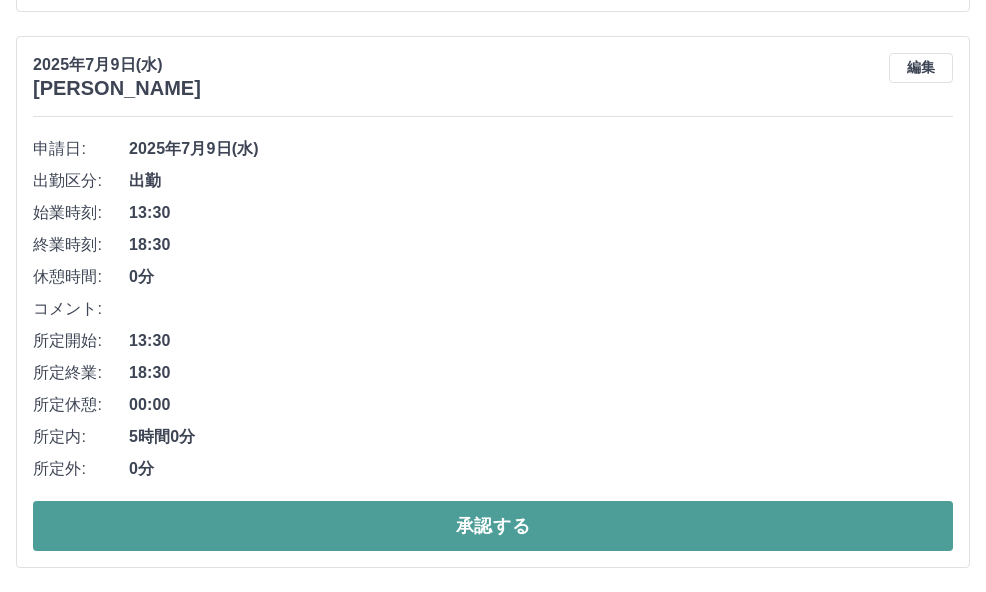 click on "承認する" at bounding box center (493, 526) 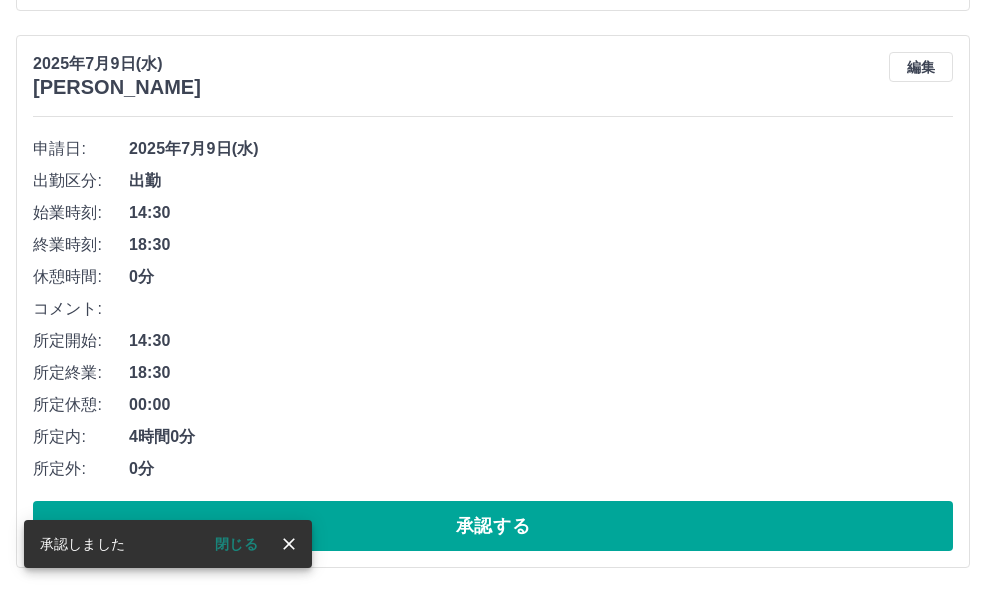 scroll, scrollTop: 2984, scrollLeft: 0, axis: vertical 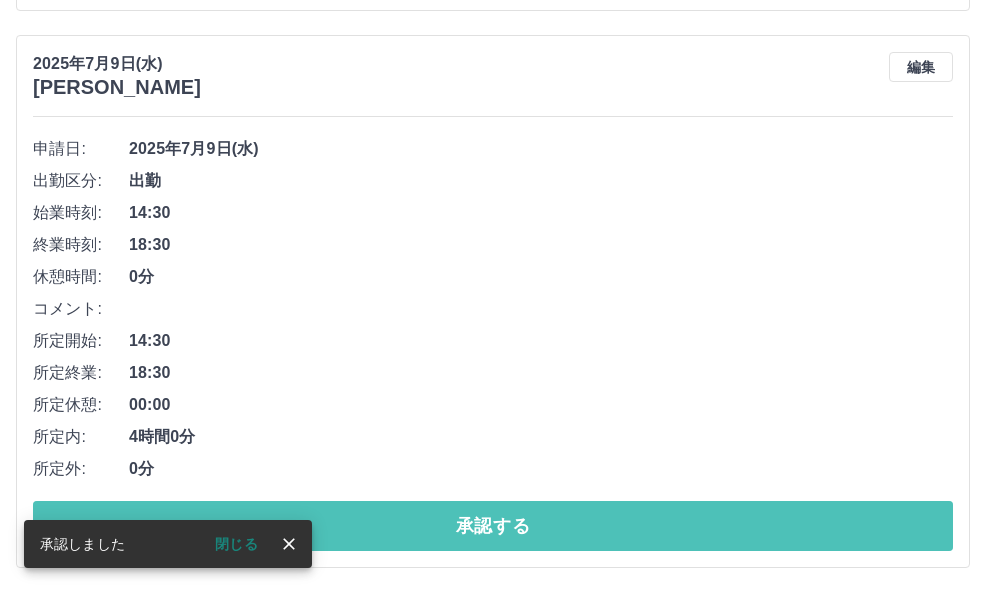 click on "承認する" at bounding box center [493, 526] 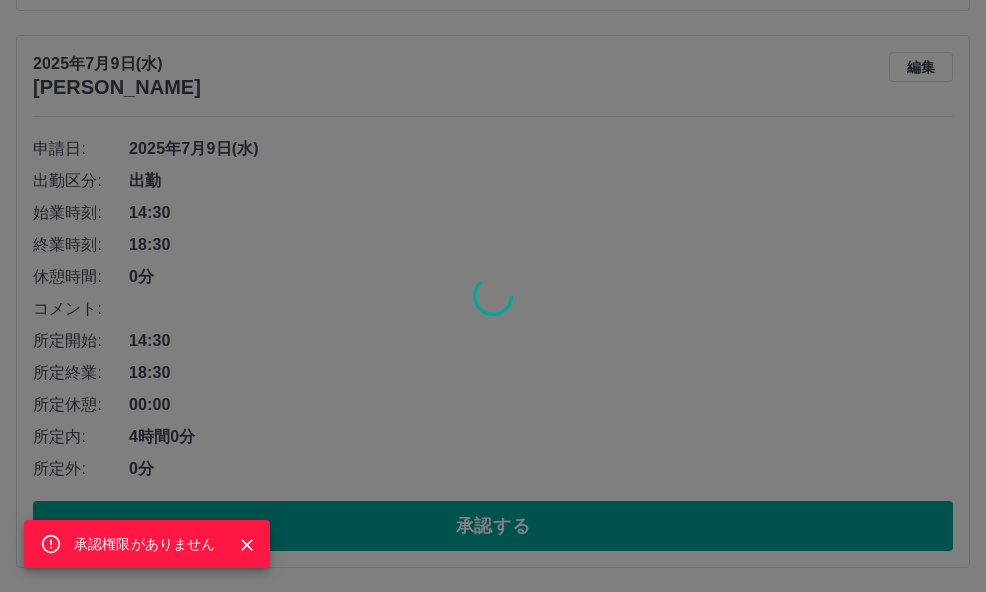 scroll, scrollTop: 2427, scrollLeft: 0, axis: vertical 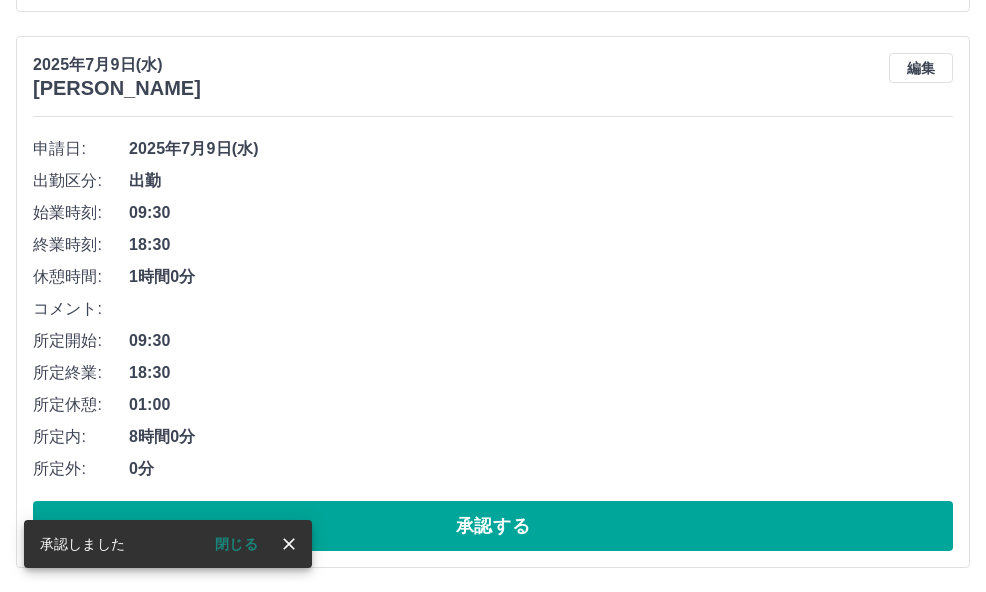 click on "SDH勤怠 山嵜　富起子 承認権限がありません 承認しました 閉じる 勤怠報告の承認 2025年 **** 7月 * 未承認 休日 承認済み 2025年7月10日(木) 山嵜　富起子 編集 申請日: 2025年7月10日(木) 出勤区分: 出勤 始業時刻: 09:30 終業時刻: 18:30 休憩時間: 1時間0分 コメント: 所定開始: 09:30 所定終業: 18:30 所定休憩: 01:00 所定内: 8時間0分 所定外: 0分 承認する 2025年7月10日(木) 雨宮　博子 編集 申請日: 2025年7月10日(木) 出勤区分: 出勤 始業時刻: 09:30 終業時刻: 18:30 休憩時間: 1時間0分 コメント: 所定開始: 09:30 所定終業: 18:30 所定休憩: 01:00 所定内: 8時間0分 所定外: 0分 承認する 2025年7月9日(水) 豊田　満佐雄 編集 申請日: 2025年7月9日(水) 出勤区分: 出勤 始業時刻: 14:30 終業時刻: 18:30 休憩時間: 0分 コメント: 所定開始: 14:30 所定終業: 18:30 所定休憩: 00:00 所定内: 4時間0分 所定外: 0分 編集" at bounding box center (493, -917) 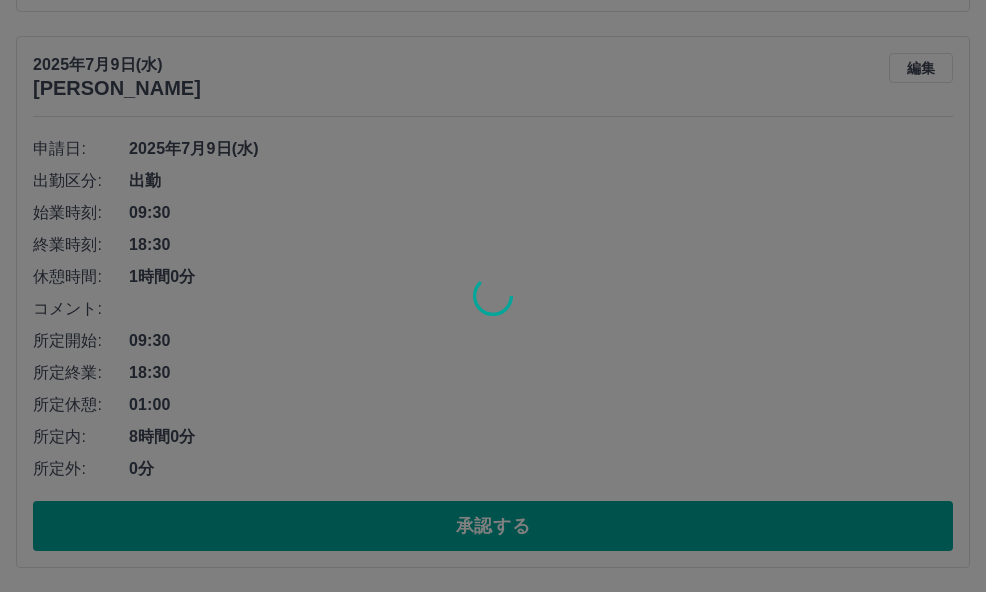 scroll, scrollTop: 1871, scrollLeft: 0, axis: vertical 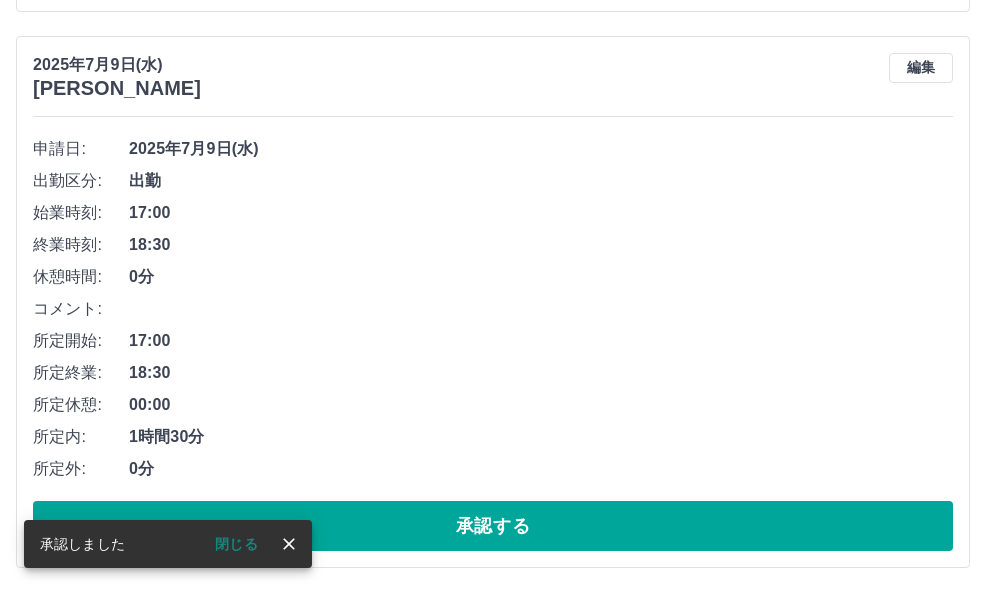 click on "承認する" at bounding box center (493, 526) 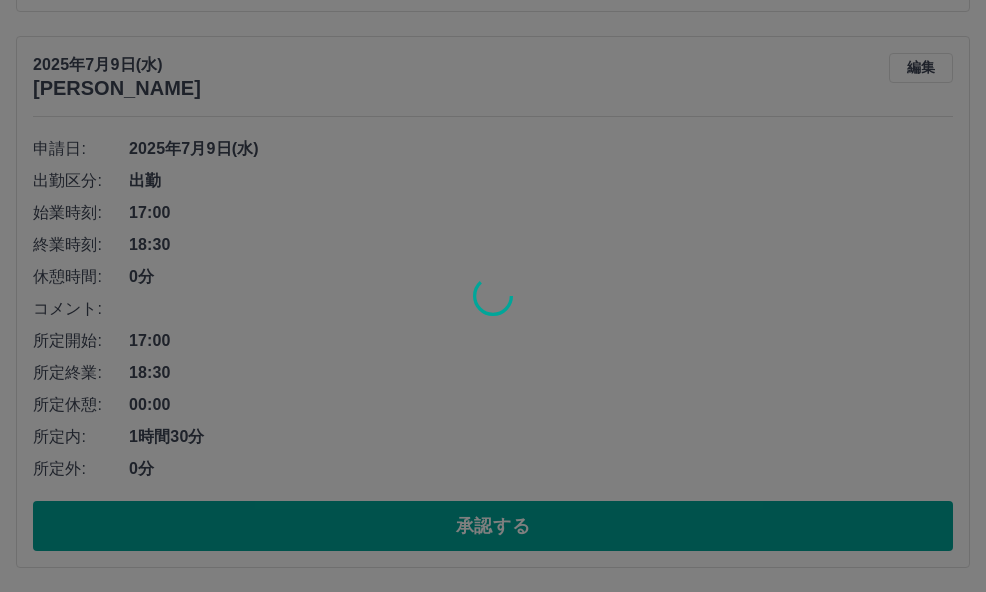 scroll, scrollTop: 1315, scrollLeft: 0, axis: vertical 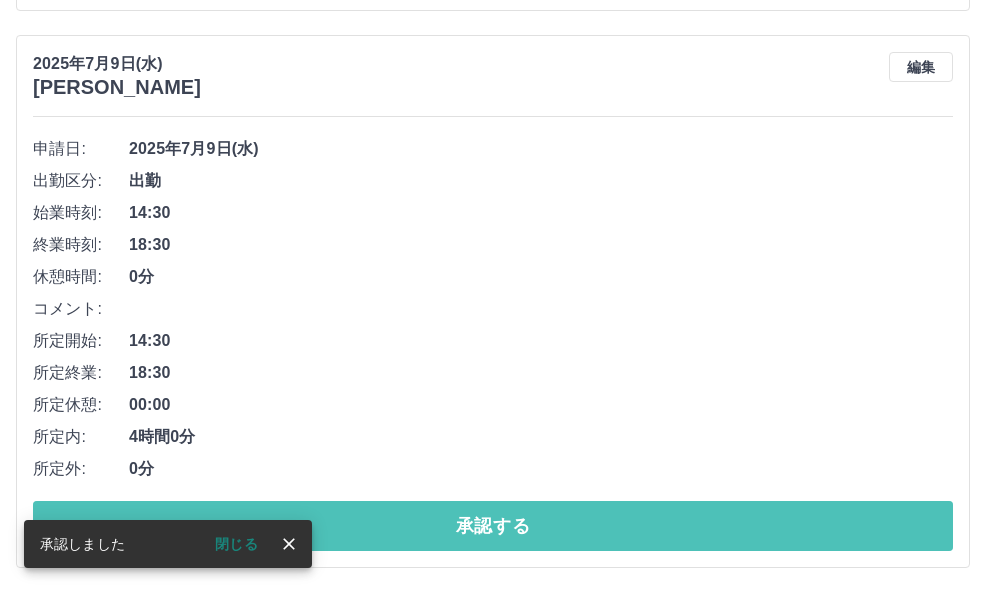 click on "承認する" at bounding box center [493, 526] 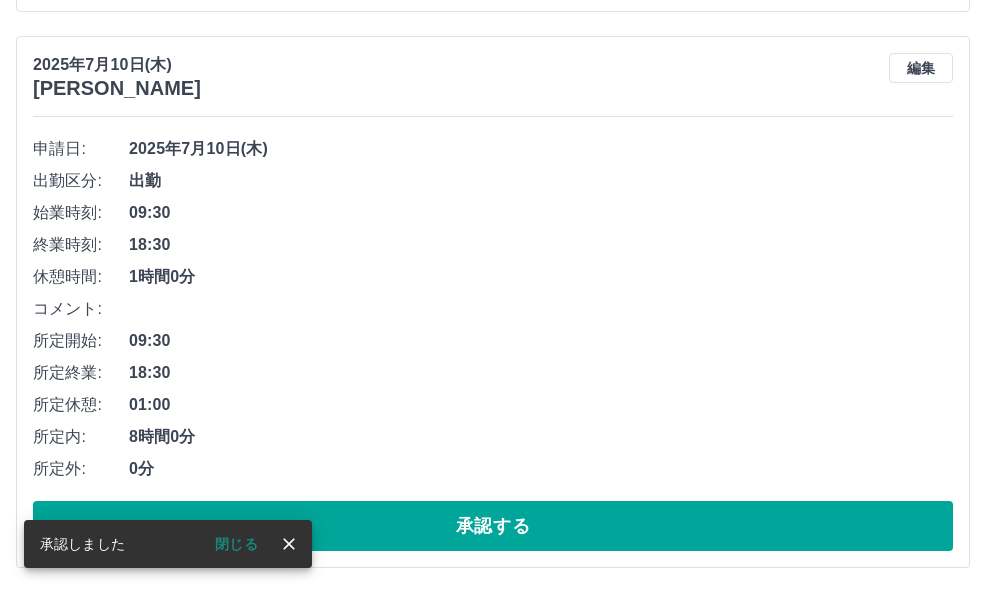 scroll, scrollTop: 758, scrollLeft: 0, axis: vertical 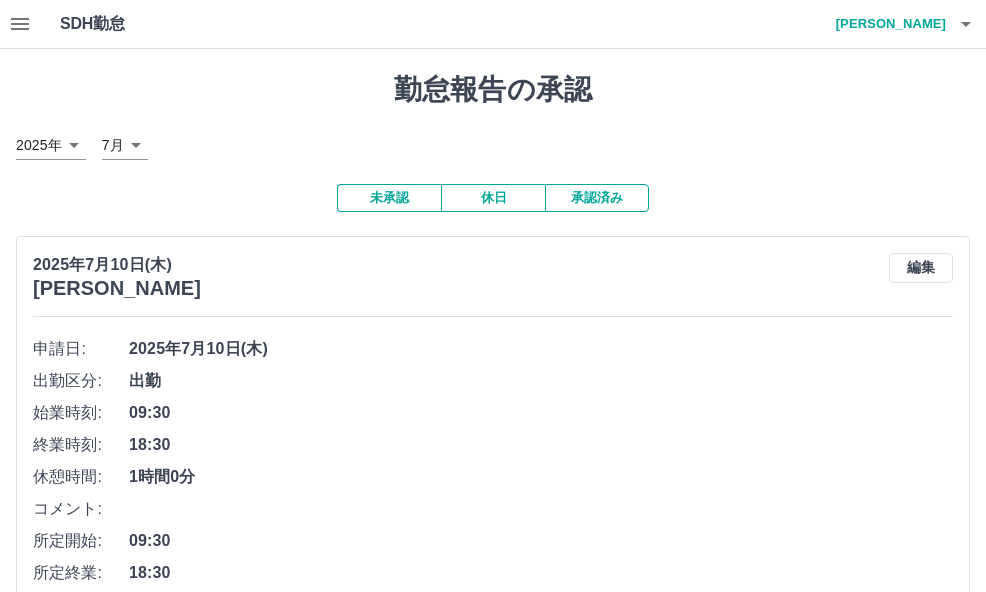 click on "承認済み" at bounding box center [597, 198] 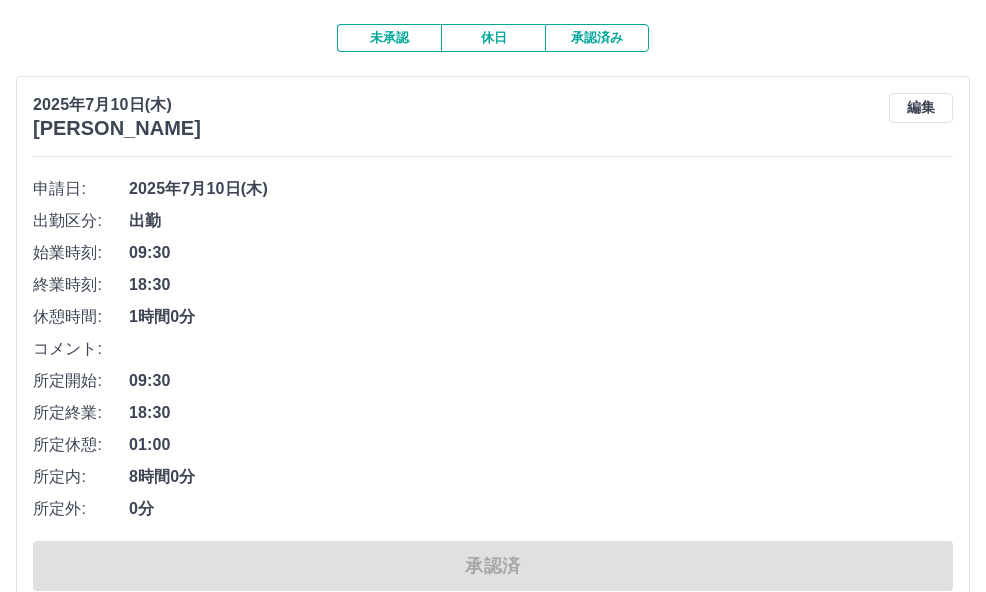 scroll, scrollTop: 0, scrollLeft: 0, axis: both 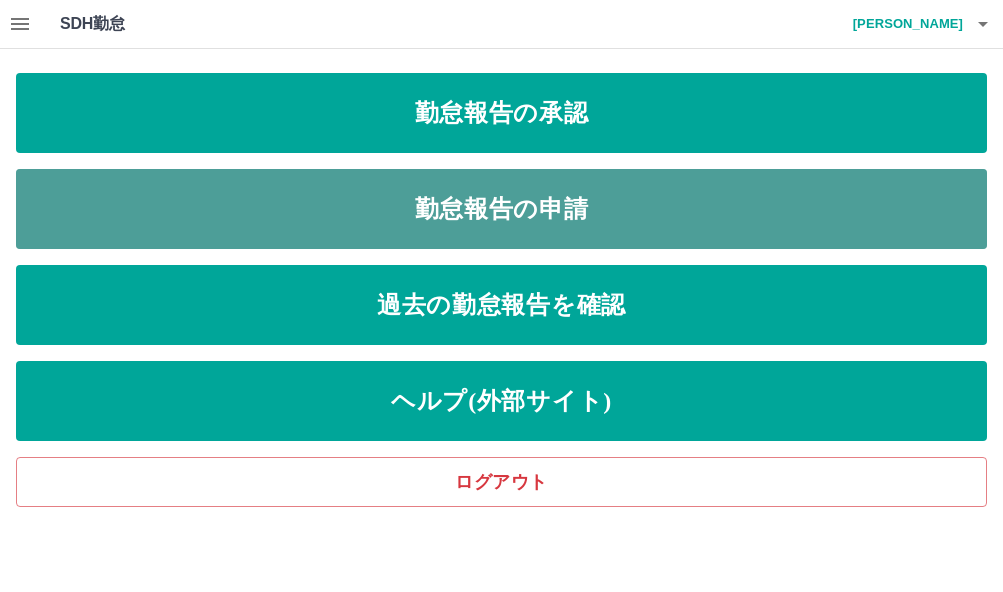 click on "勤怠報告の申請" at bounding box center [501, 209] 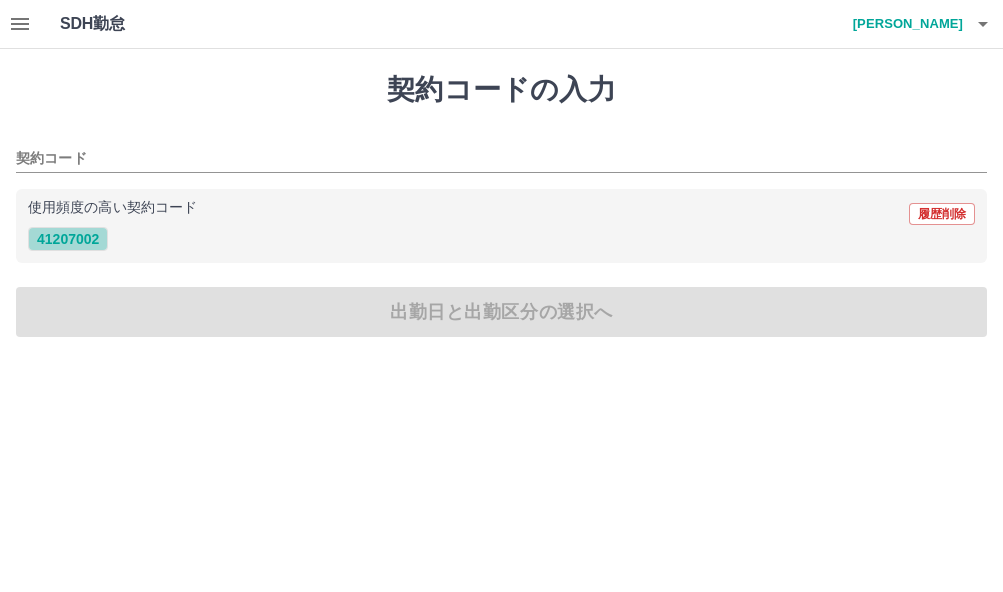 drag, startPoint x: 56, startPoint y: 242, endPoint x: 71, endPoint y: 239, distance: 15.297058 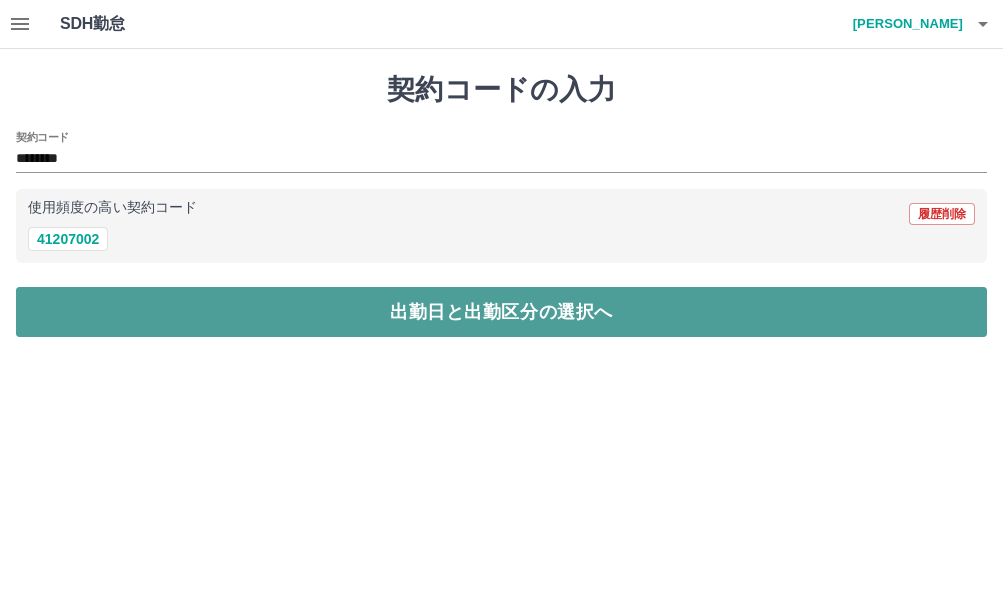 click on "出勤日と出勤区分の選択へ" at bounding box center (501, 312) 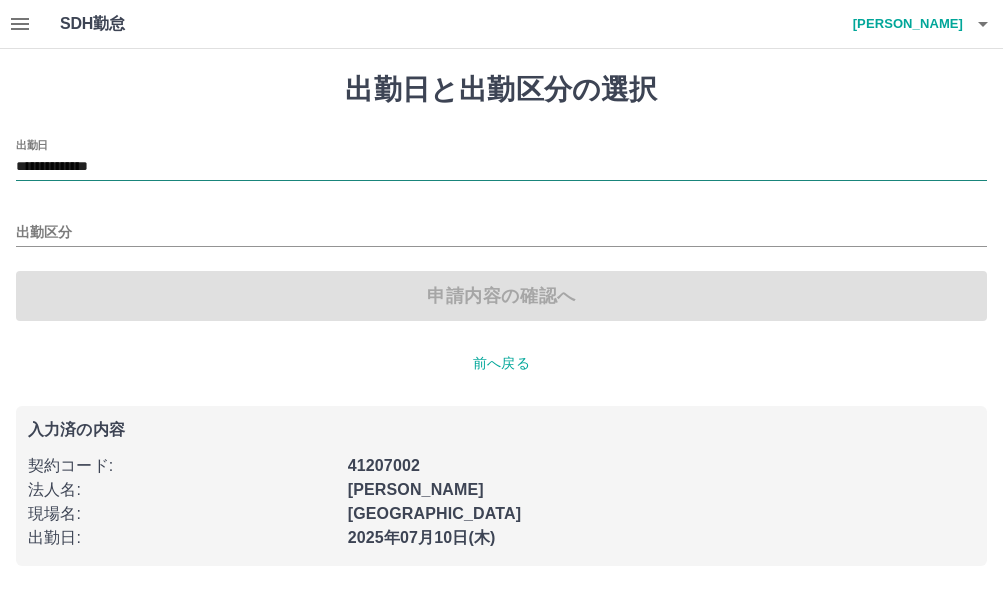 click on "**********" at bounding box center (501, 167) 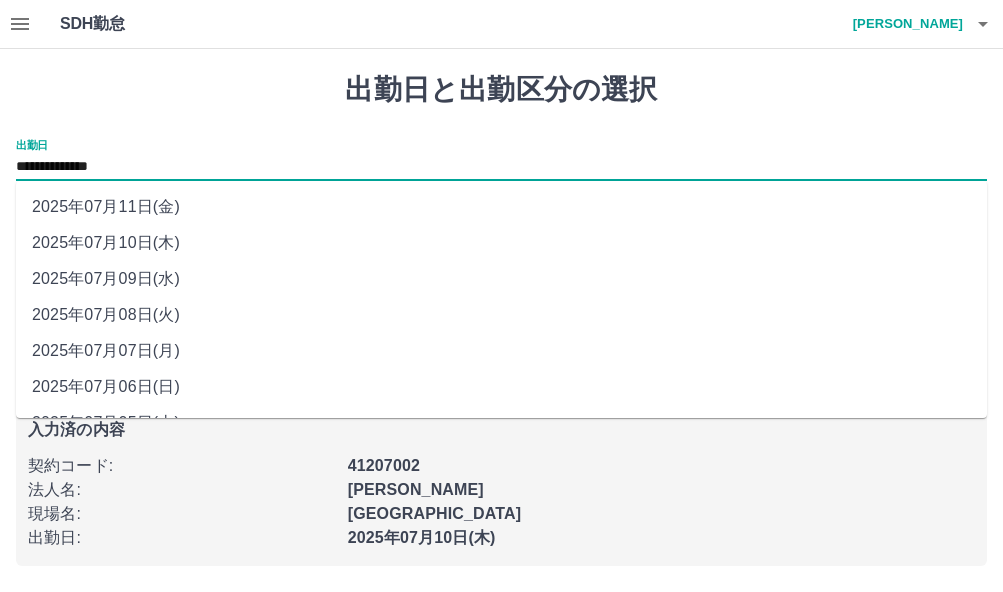 click on "2025年07月09日(水)" at bounding box center [501, 279] 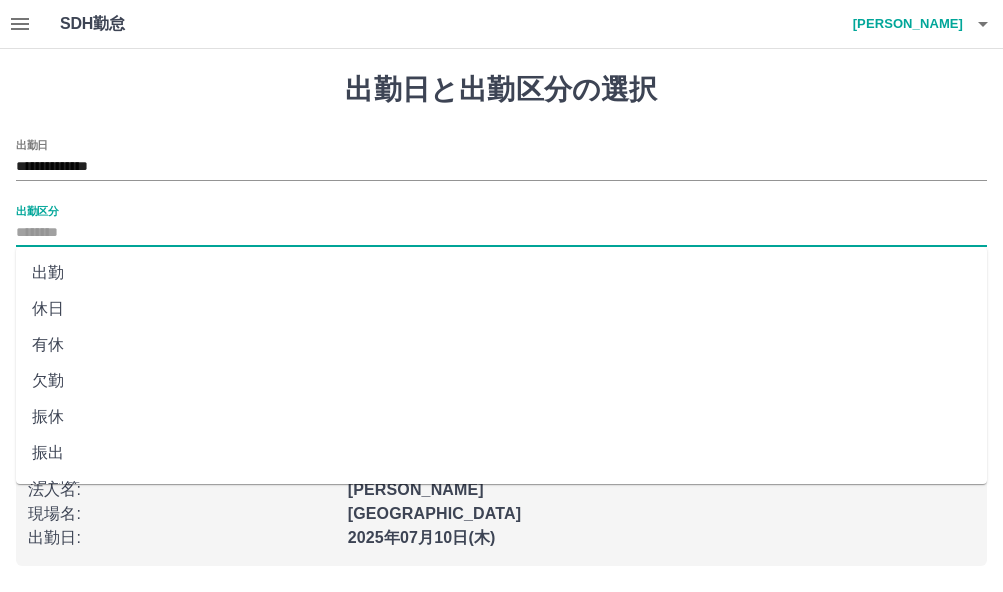 click on "出勤区分" at bounding box center [501, 233] 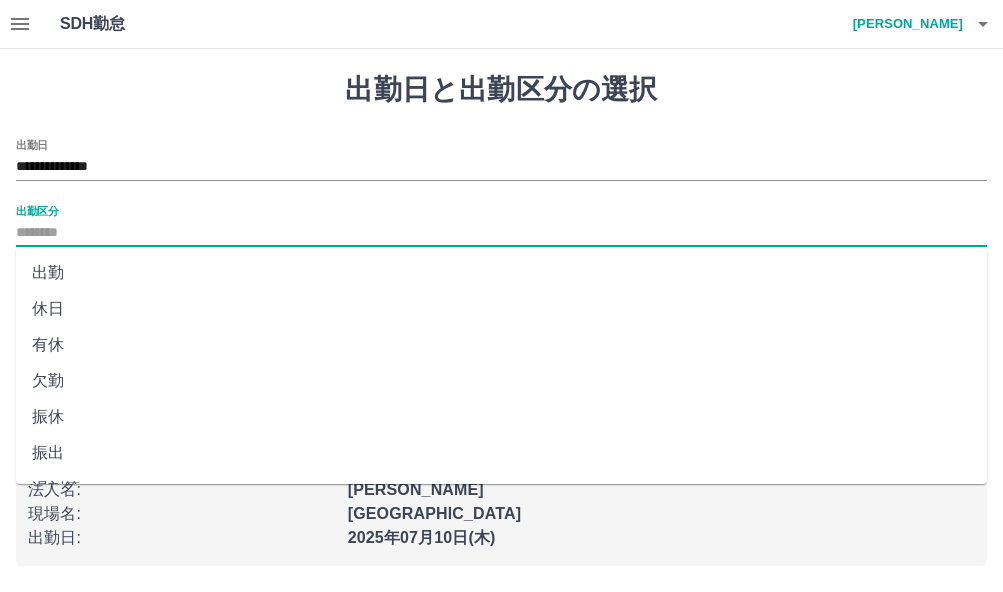 click on "出勤" at bounding box center (501, 273) 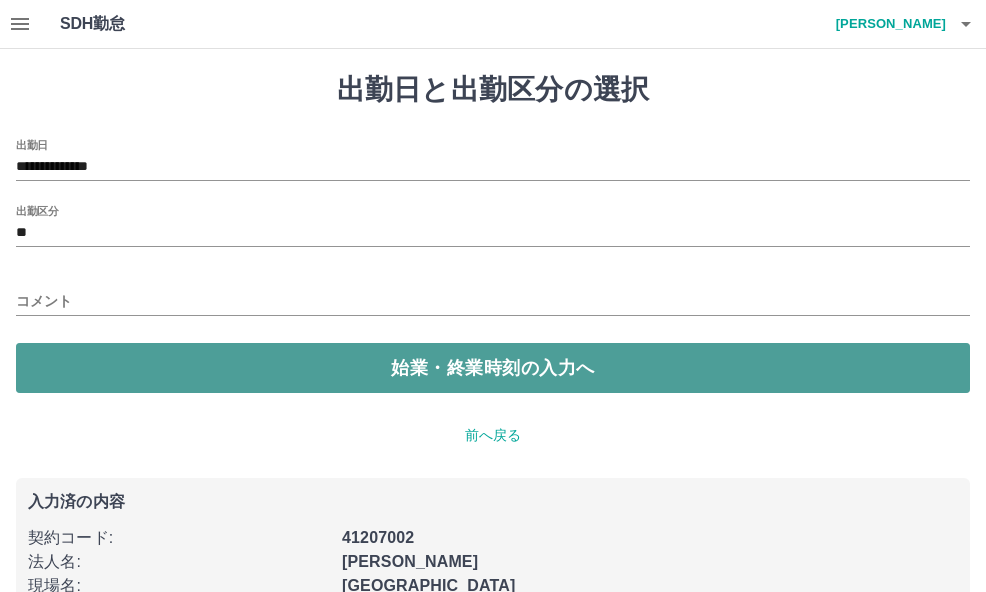 click on "始業・終業時刻の入力へ" at bounding box center (493, 368) 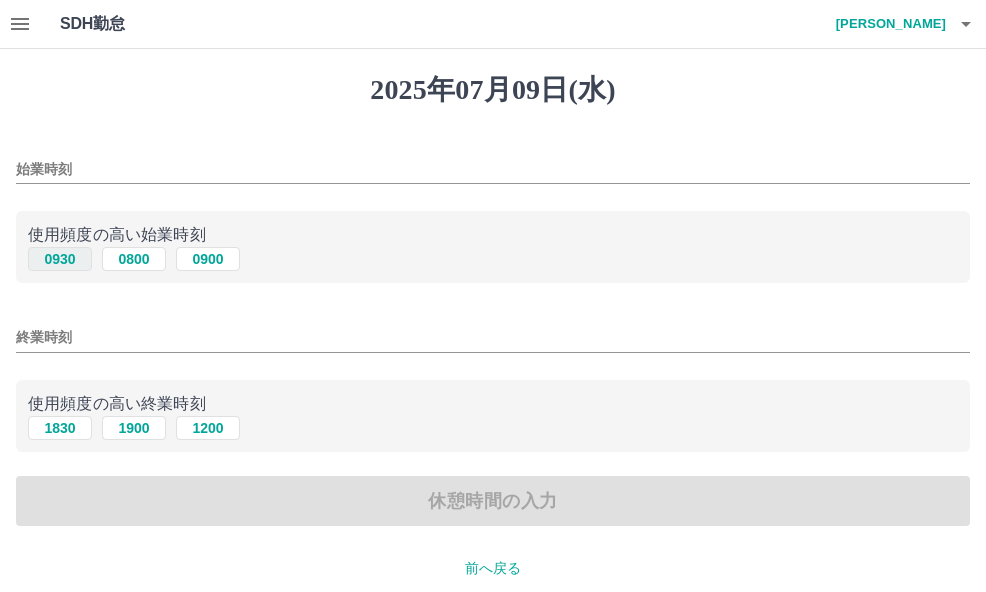 click on "0930" at bounding box center (60, 259) 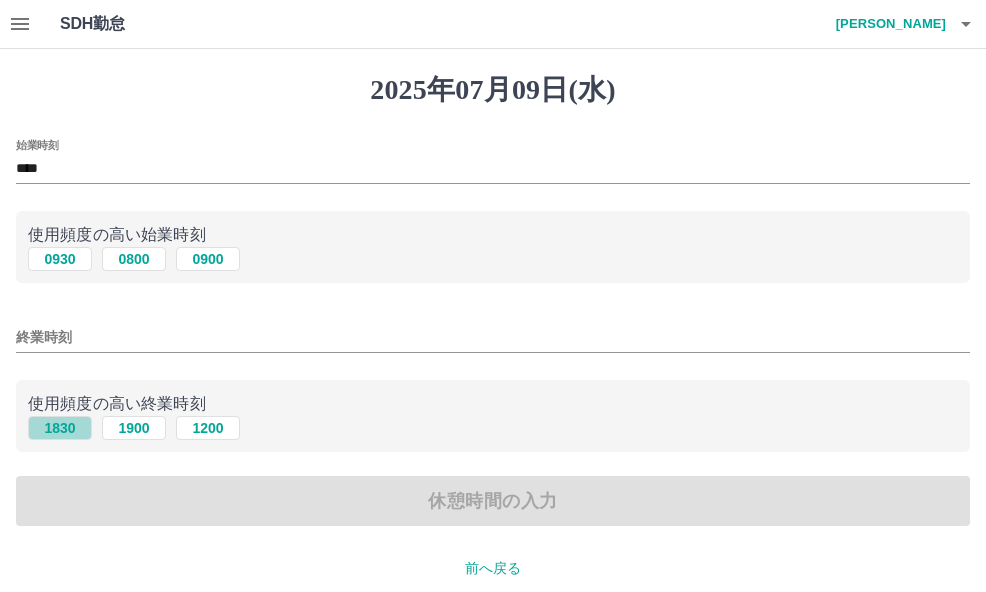 click on "1830" at bounding box center (60, 428) 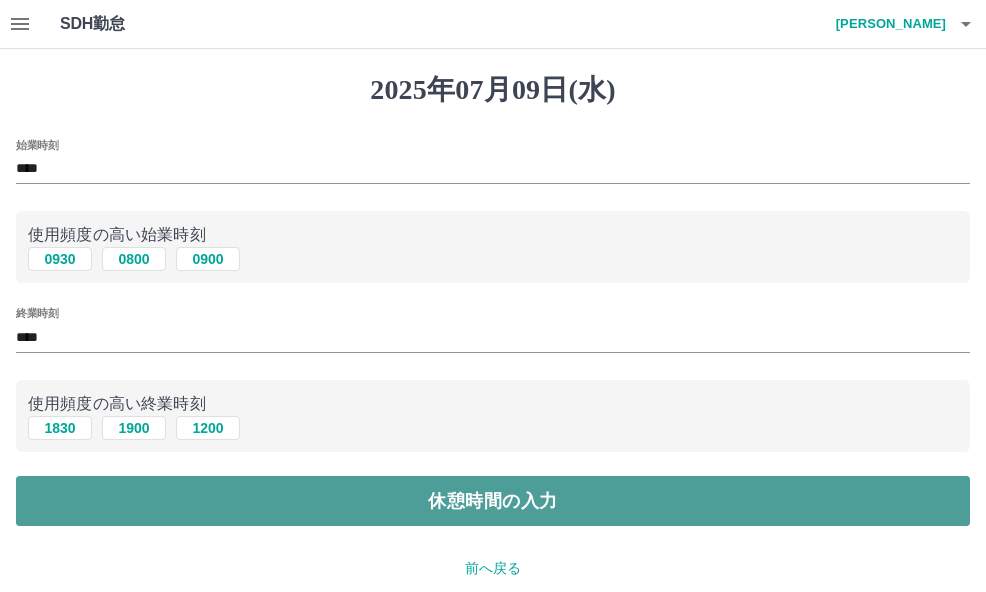 click on "休憩時間の入力" at bounding box center (493, 501) 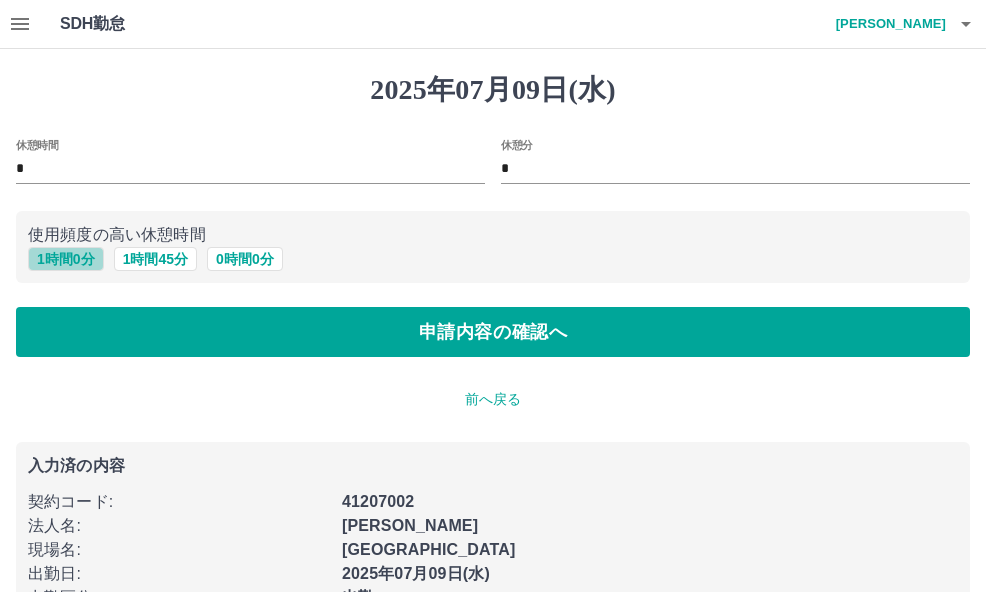 click on "1 時間 0 分" at bounding box center [66, 259] 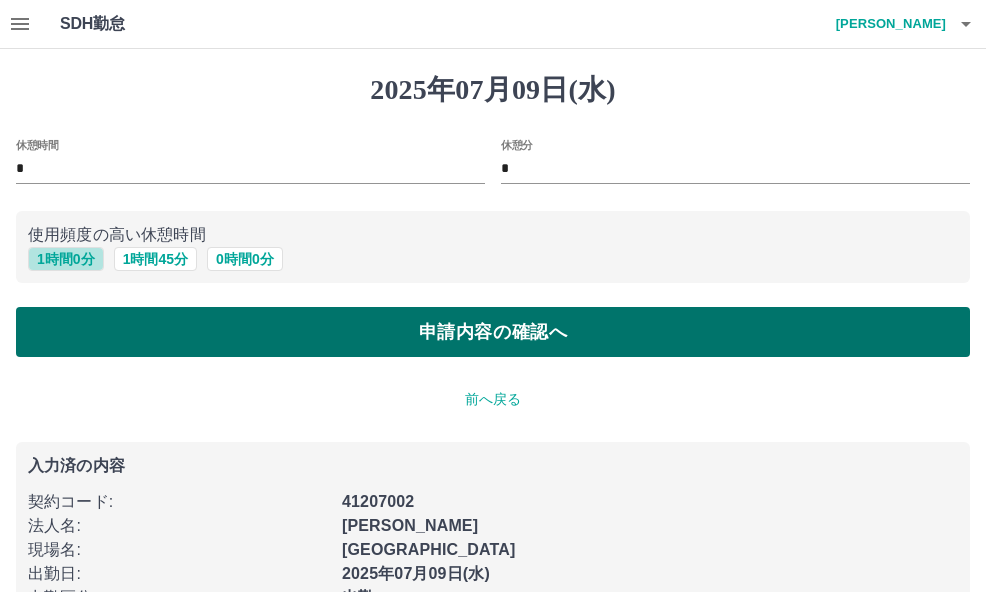 type on "*" 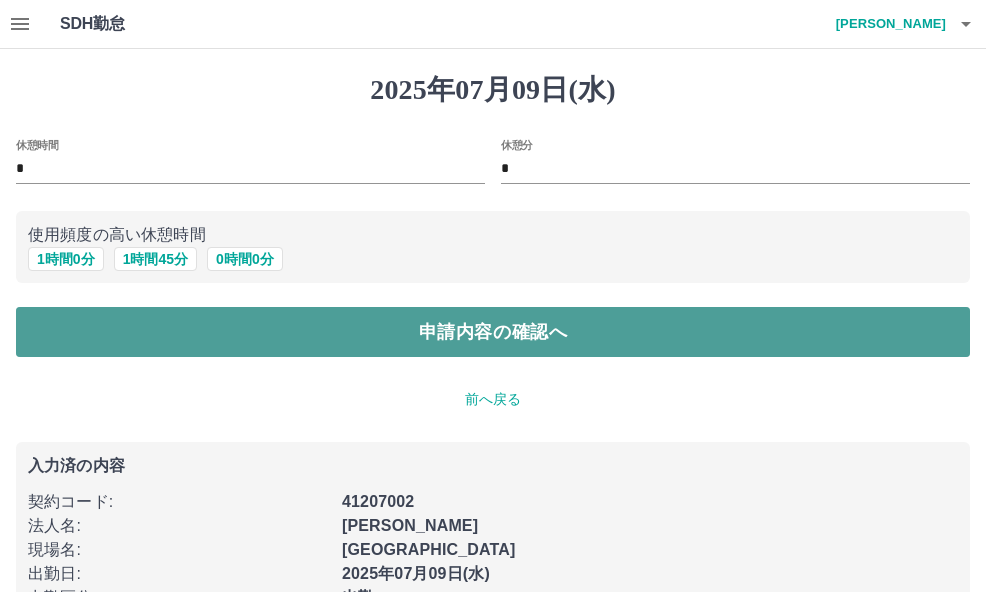 click on "申請内容の確認へ" at bounding box center [493, 332] 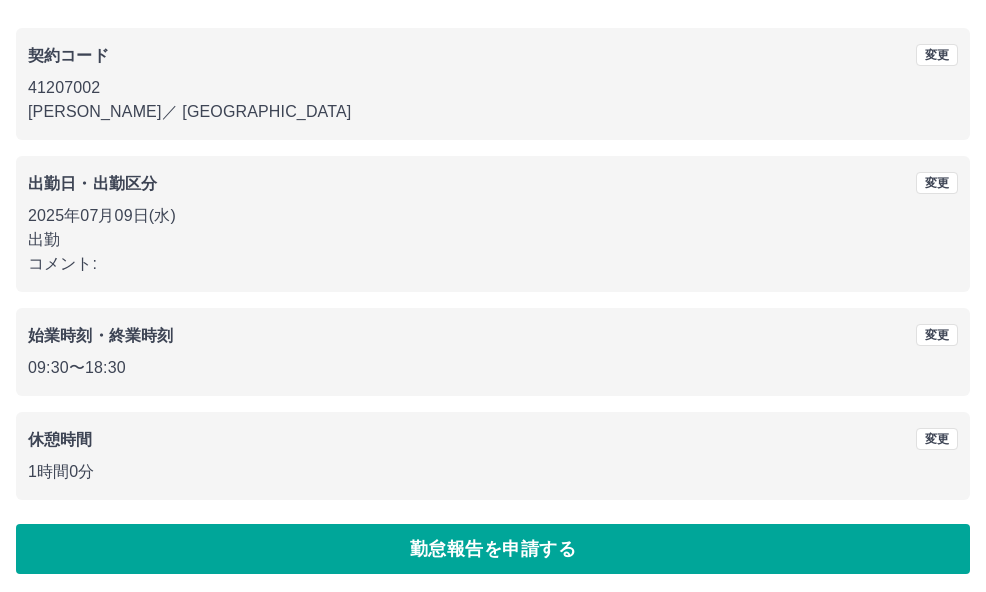 scroll, scrollTop: 157, scrollLeft: 0, axis: vertical 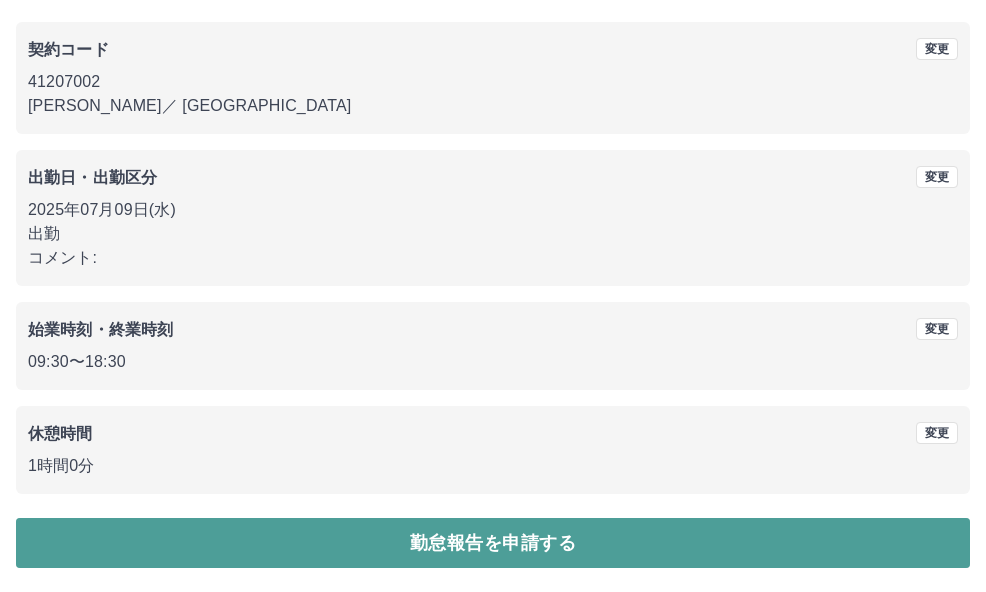 click on "勤怠報告を申請する" at bounding box center [493, 543] 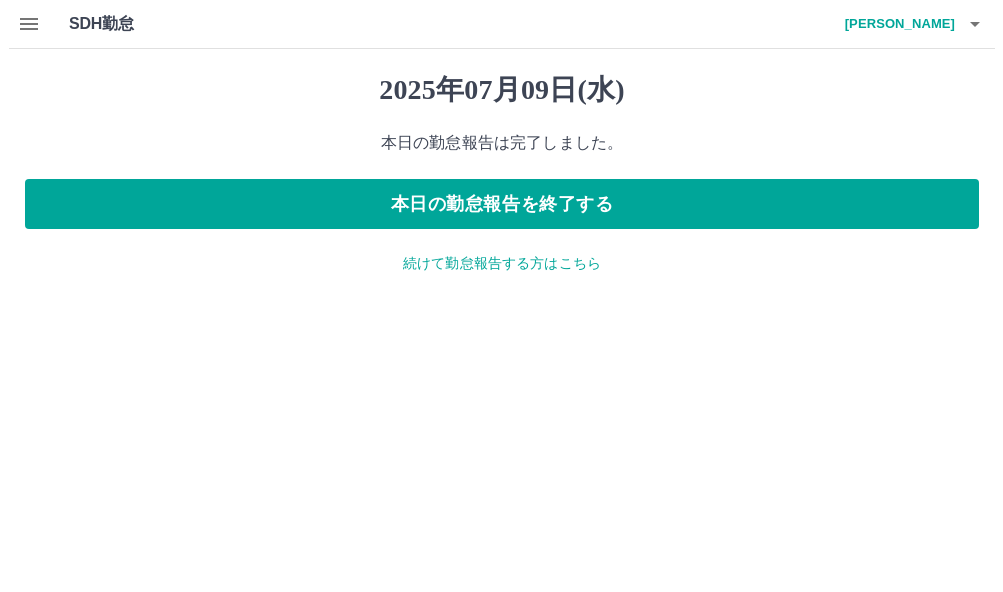 scroll, scrollTop: 0, scrollLeft: 0, axis: both 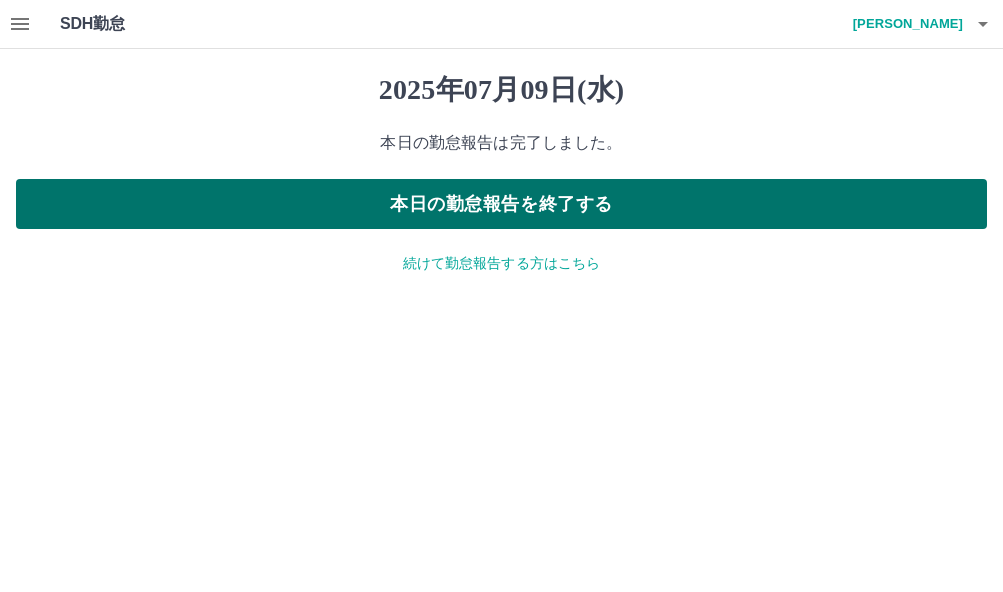 click on "本日の勤怠報告を終了する" at bounding box center [501, 204] 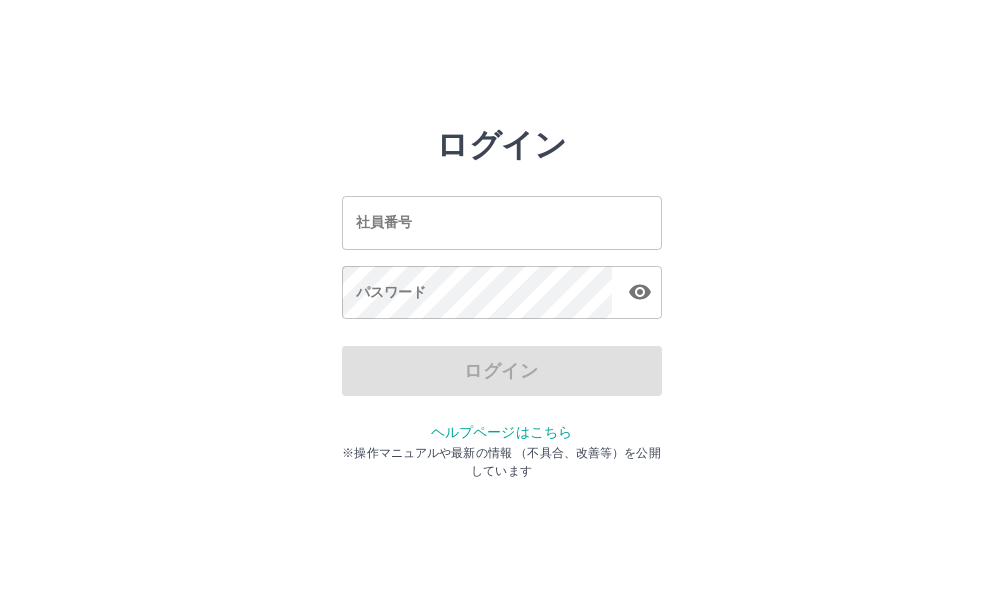 scroll, scrollTop: 0, scrollLeft: 0, axis: both 